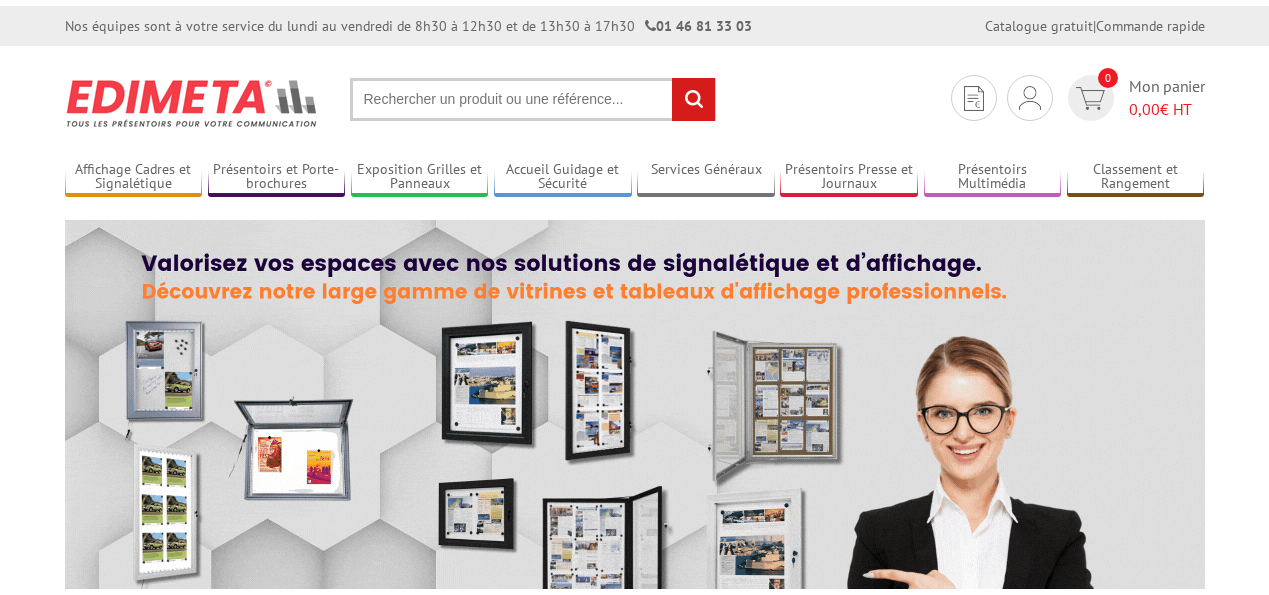scroll, scrollTop: 0, scrollLeft: 0, axis: both 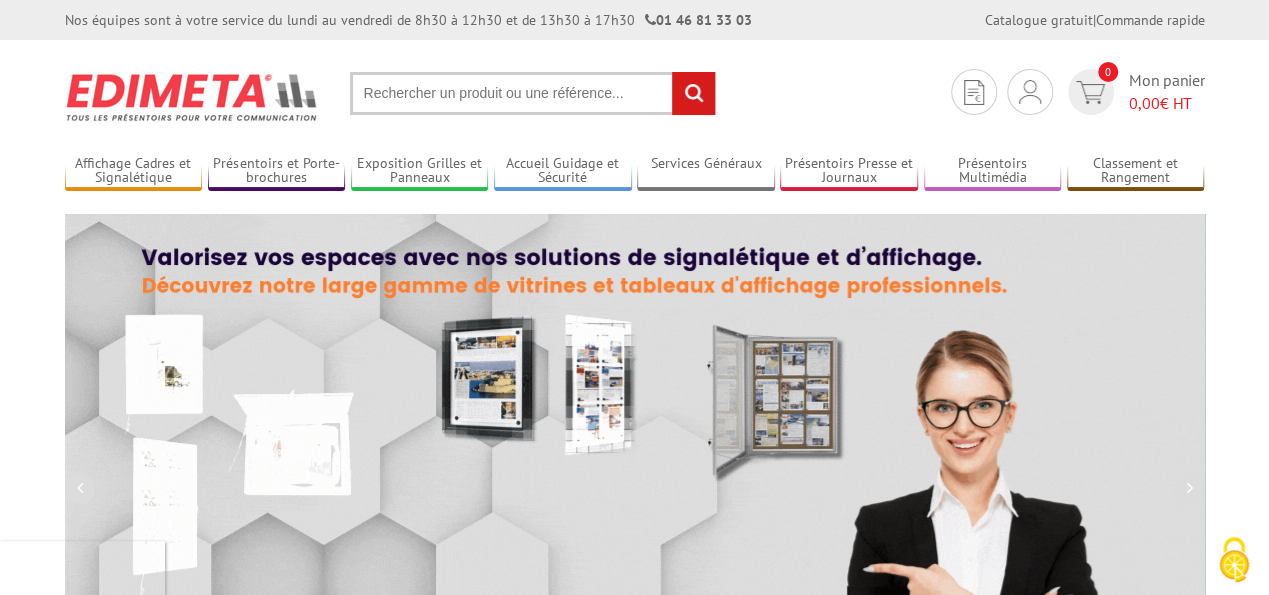 click at bounding box center (533, 93) 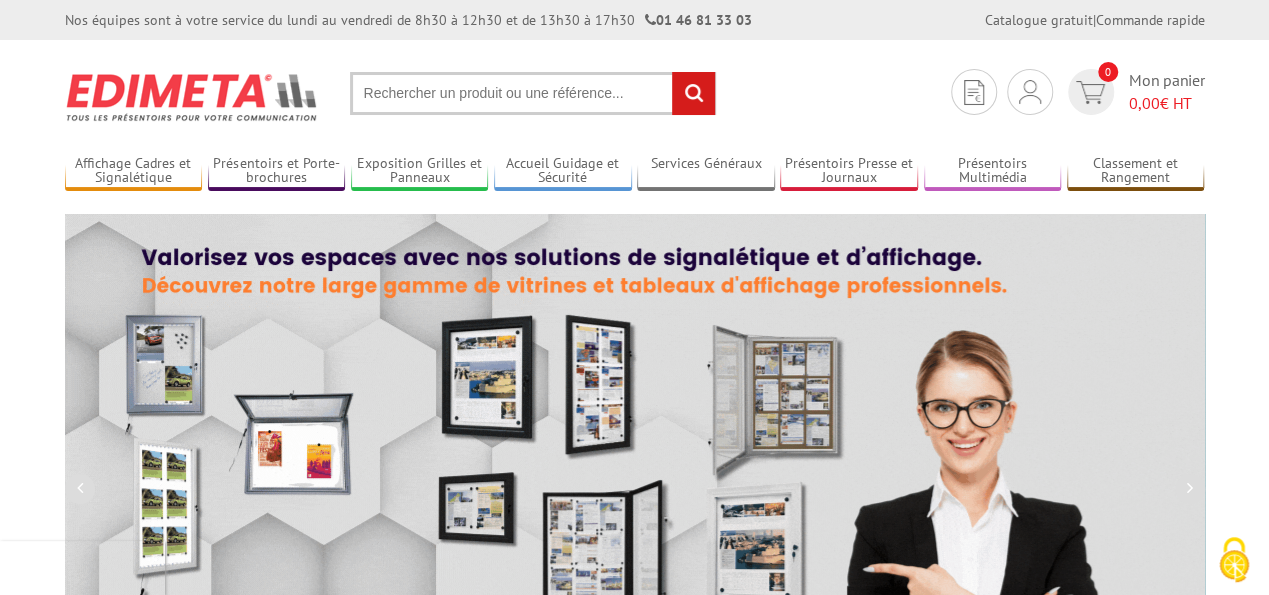 click at bounding box center [533, 93] 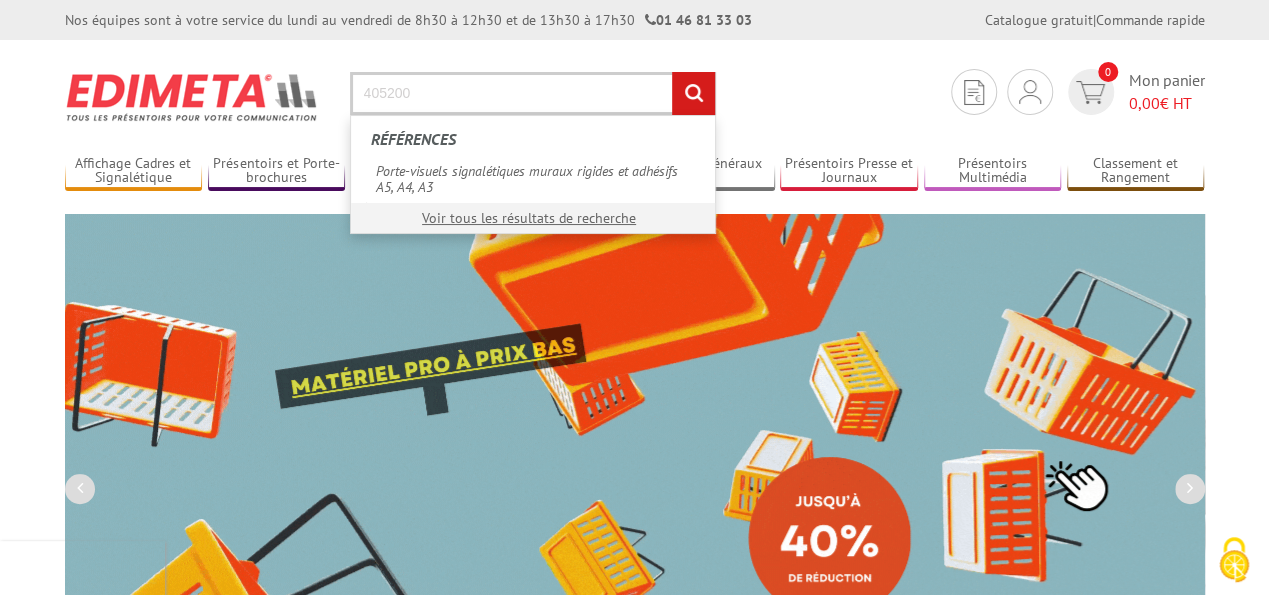 type on "405200" 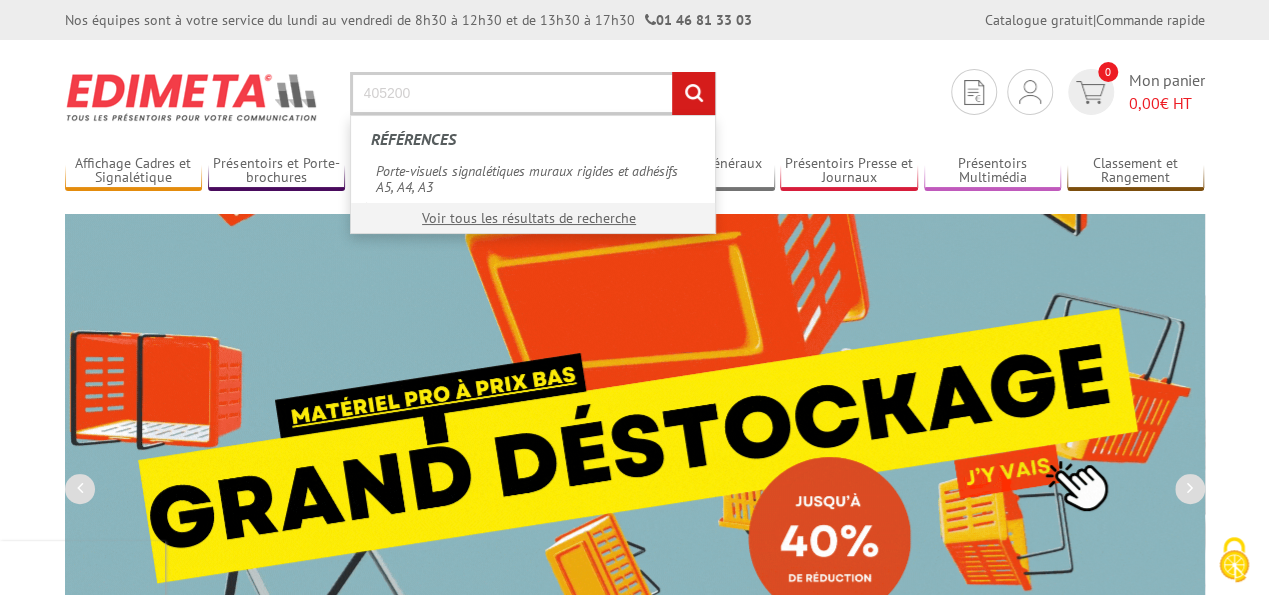 click on "rechercher" at bounding box center [693, 93] 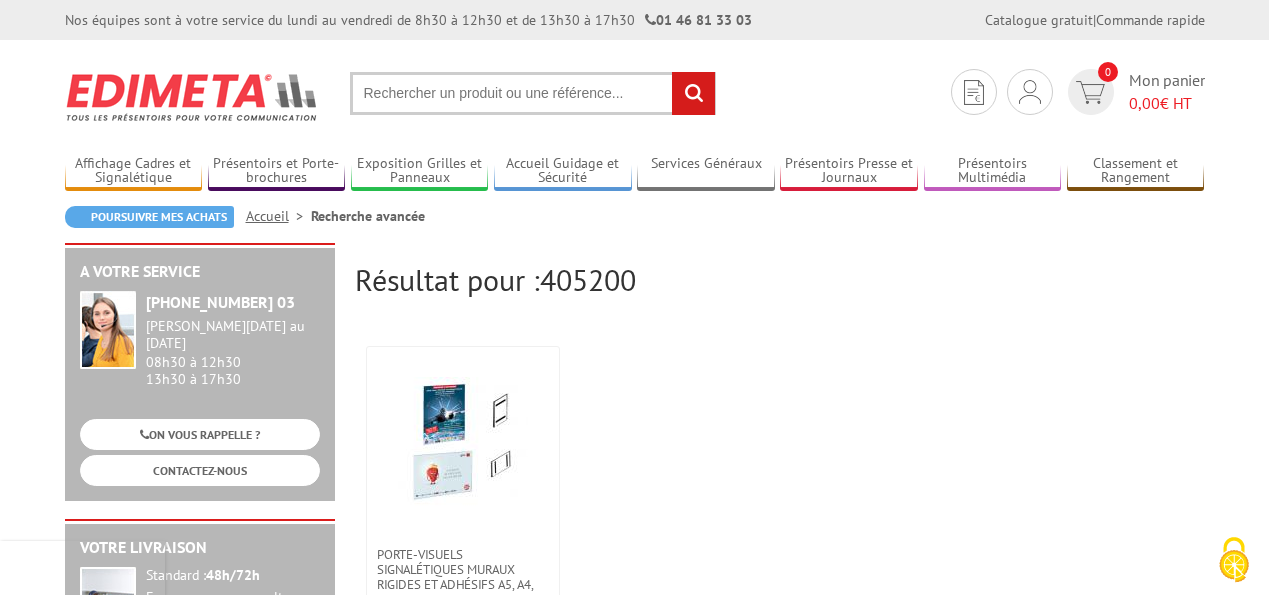 scroll, scrollTop: 0, scrollLeft: 0, axis: both 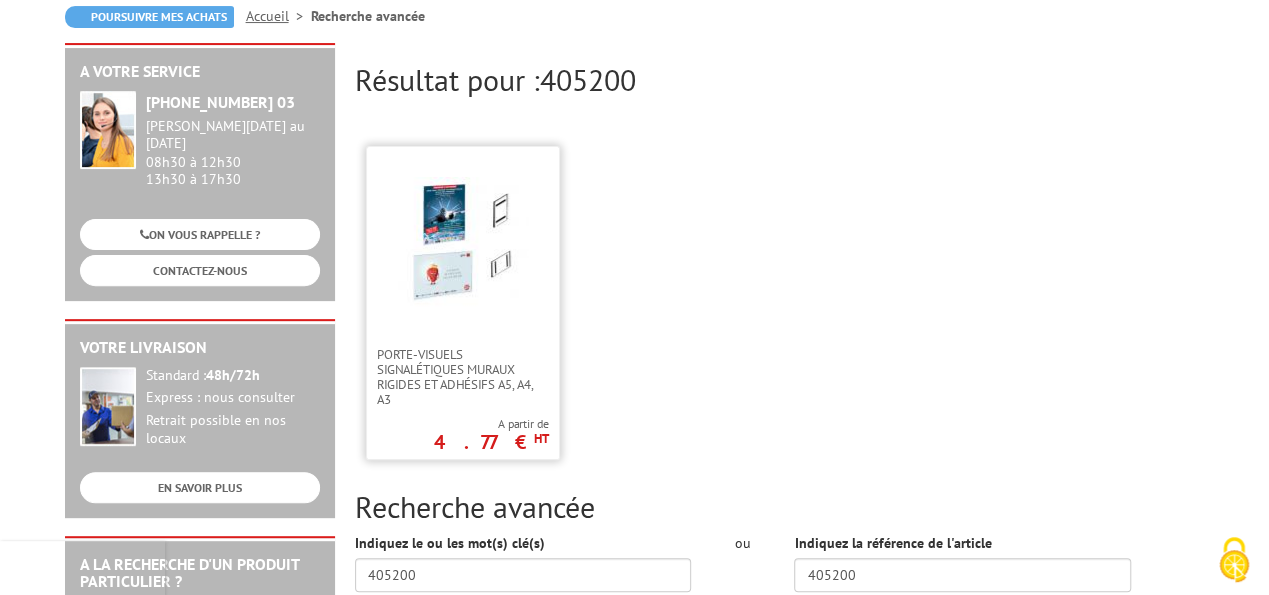 click at bounding box center [463, 247] 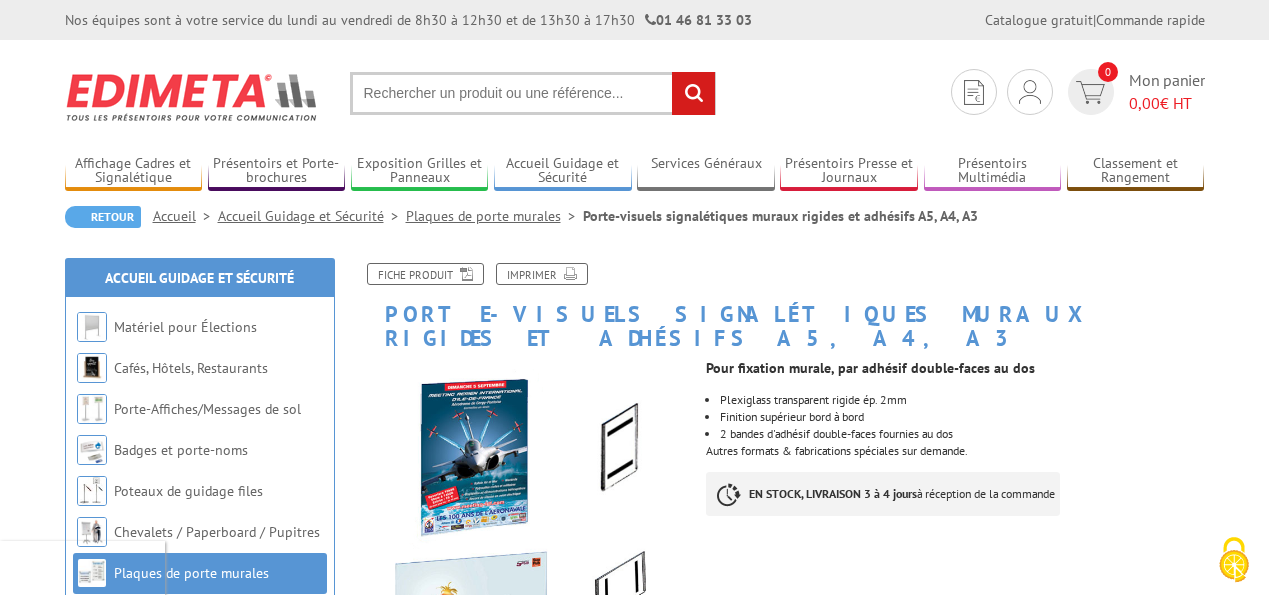 scroll, scrollTop: 0, scrollLeft: 0, axis: both 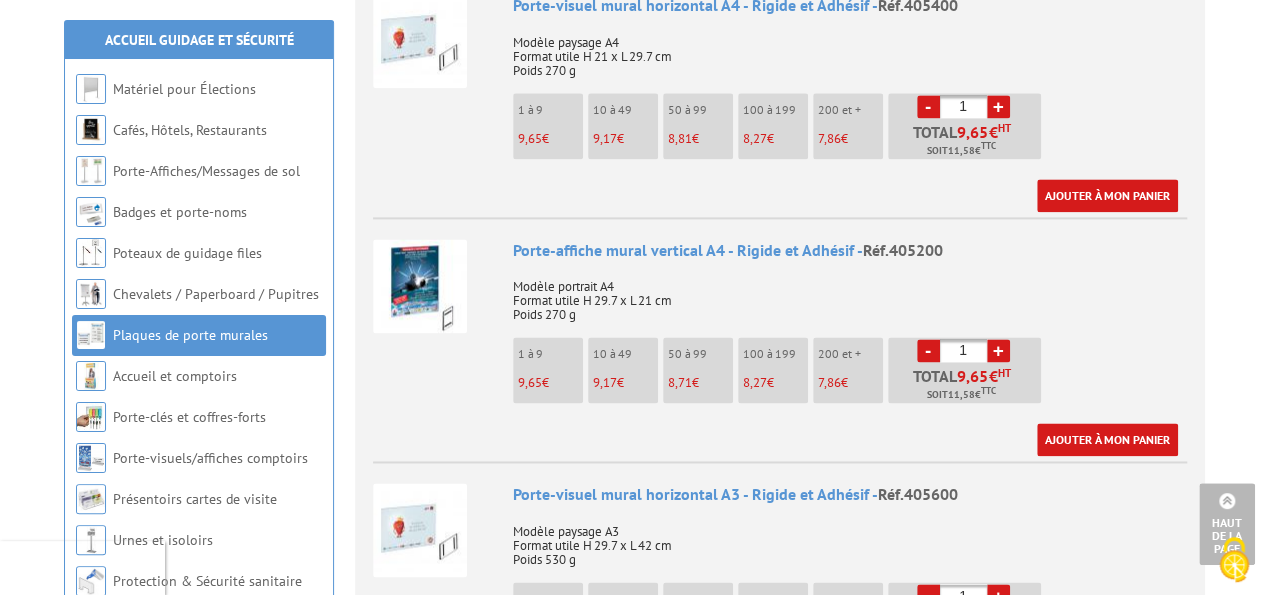 click on "+" at bounding box center (998, 350) 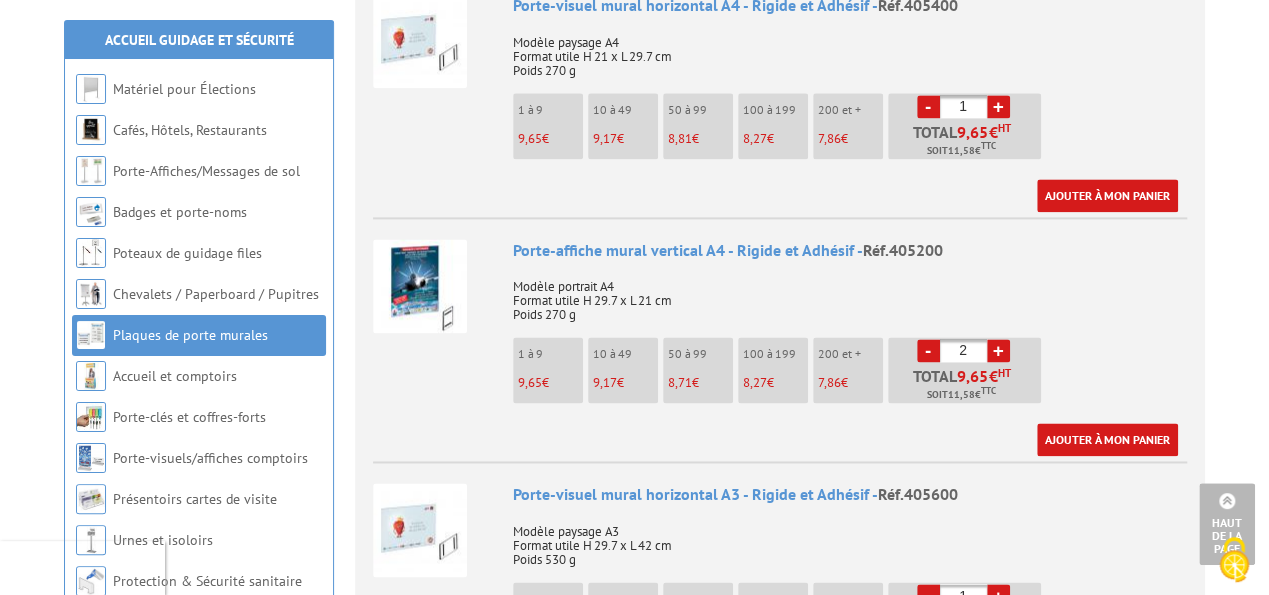click on "+" at bounding box center [998, 350] 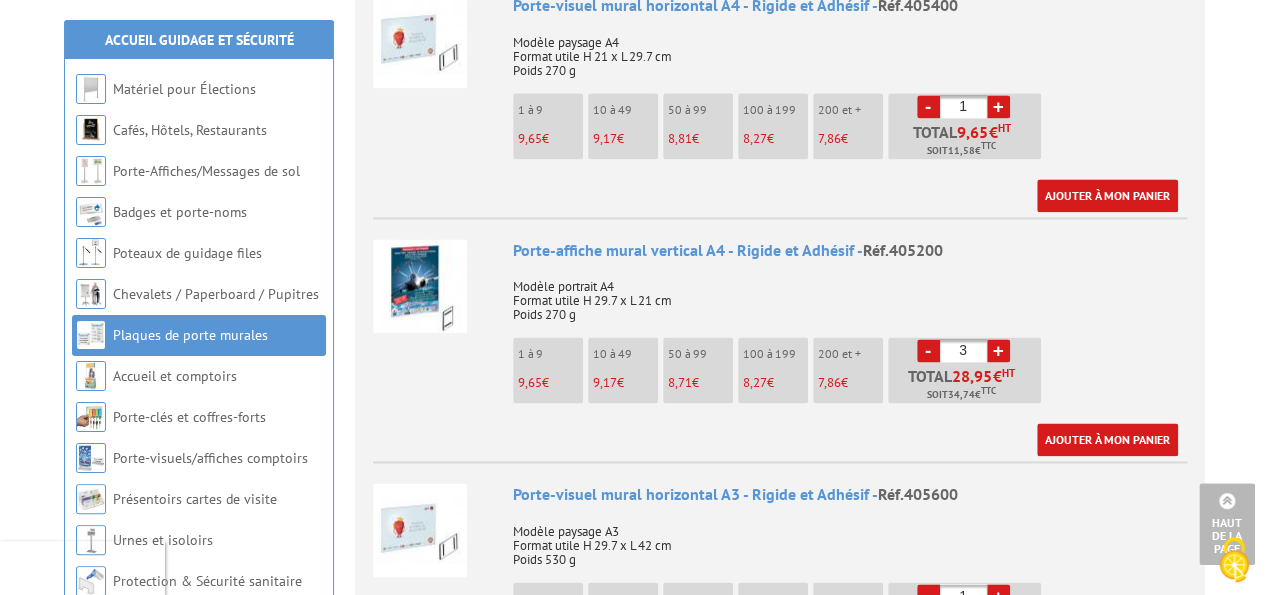 drag, startPoint x: 974, startPoint y: 326, endPoint x: 955, endPoint y: 329, distance: 19.235384 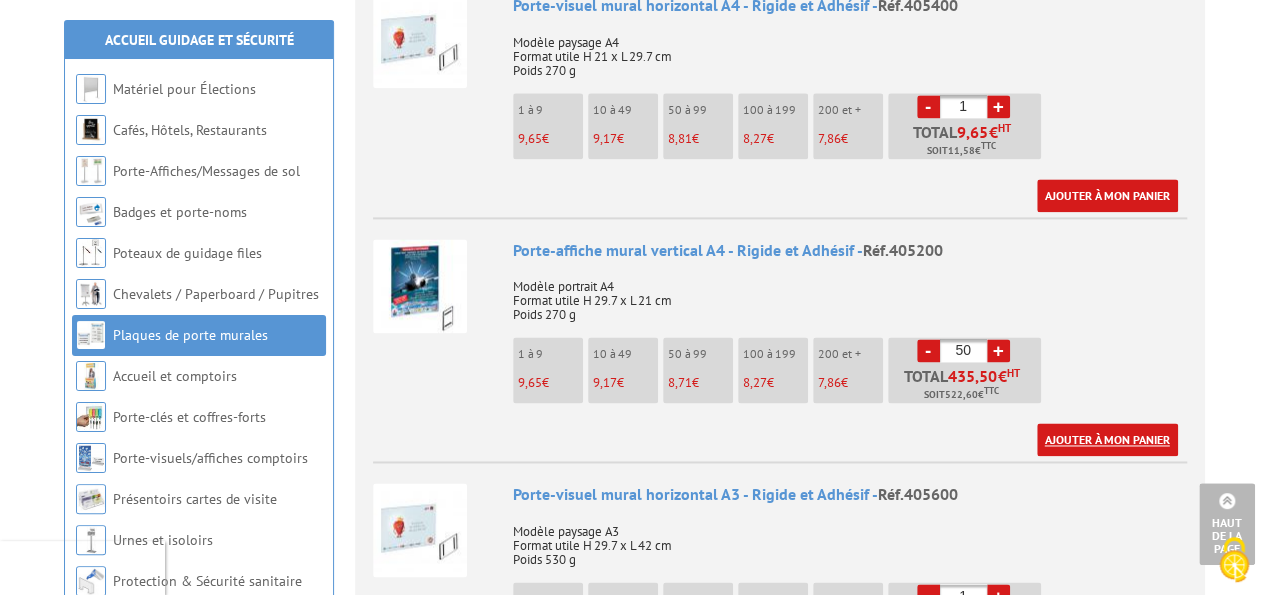 type on "50" 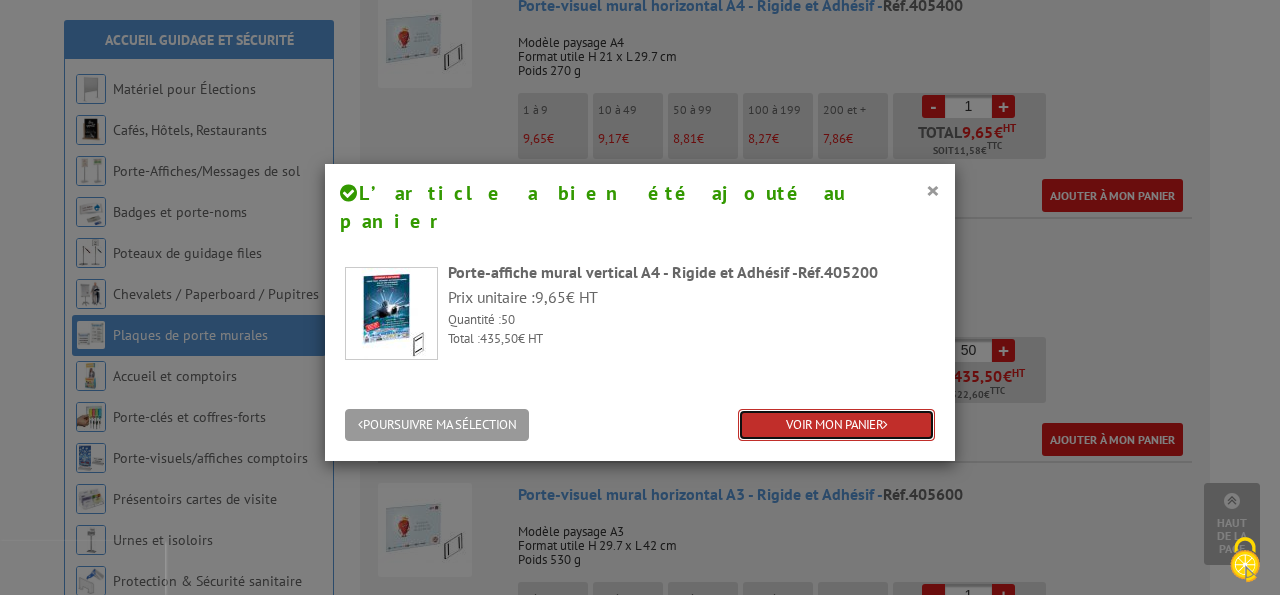 click on "VOIR MON PANIER" at bounding box center (836, 425) 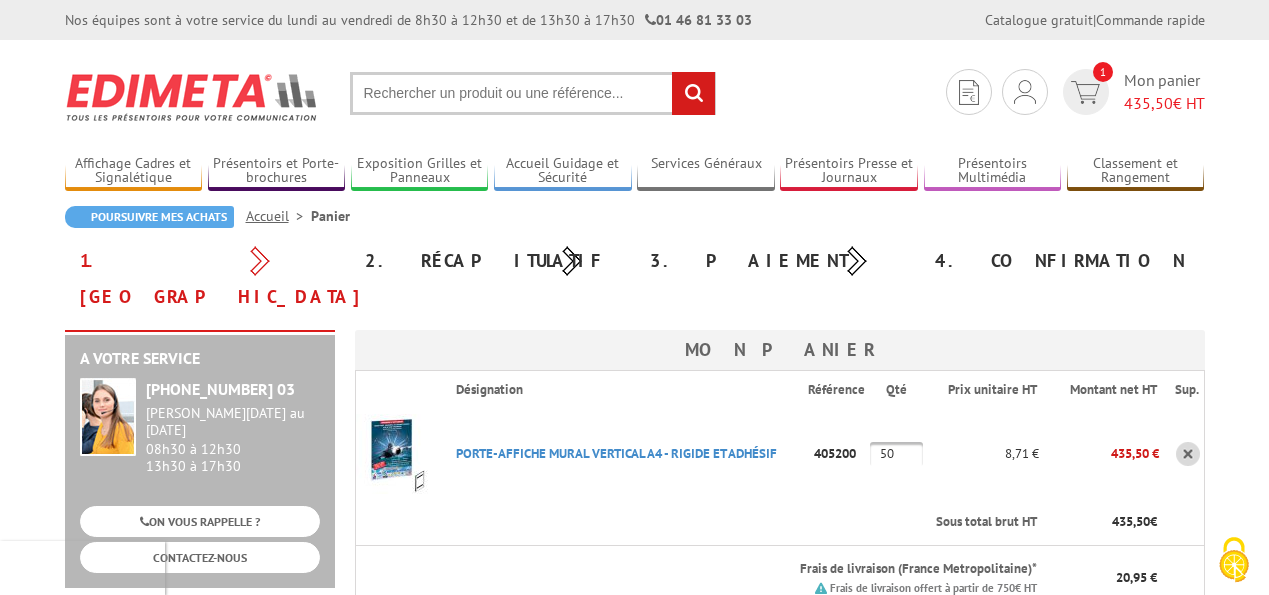 scroll, scrollTop: 0, scrollLeft: 0, axis: both 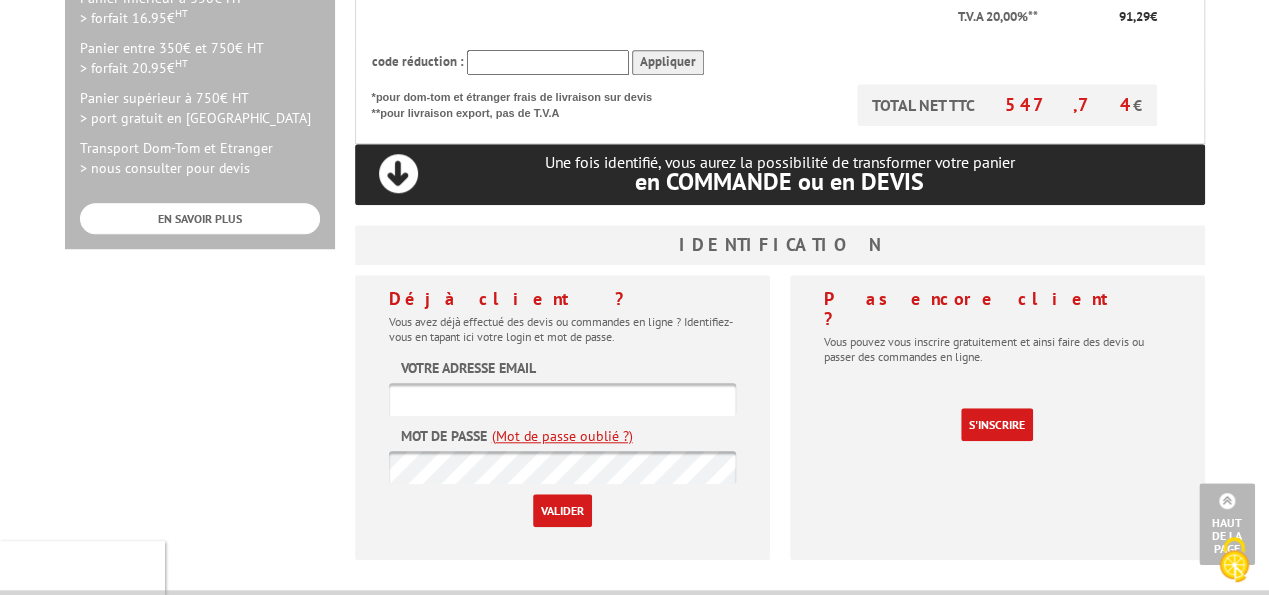 type on "sylvie.henriette@ash73.com" 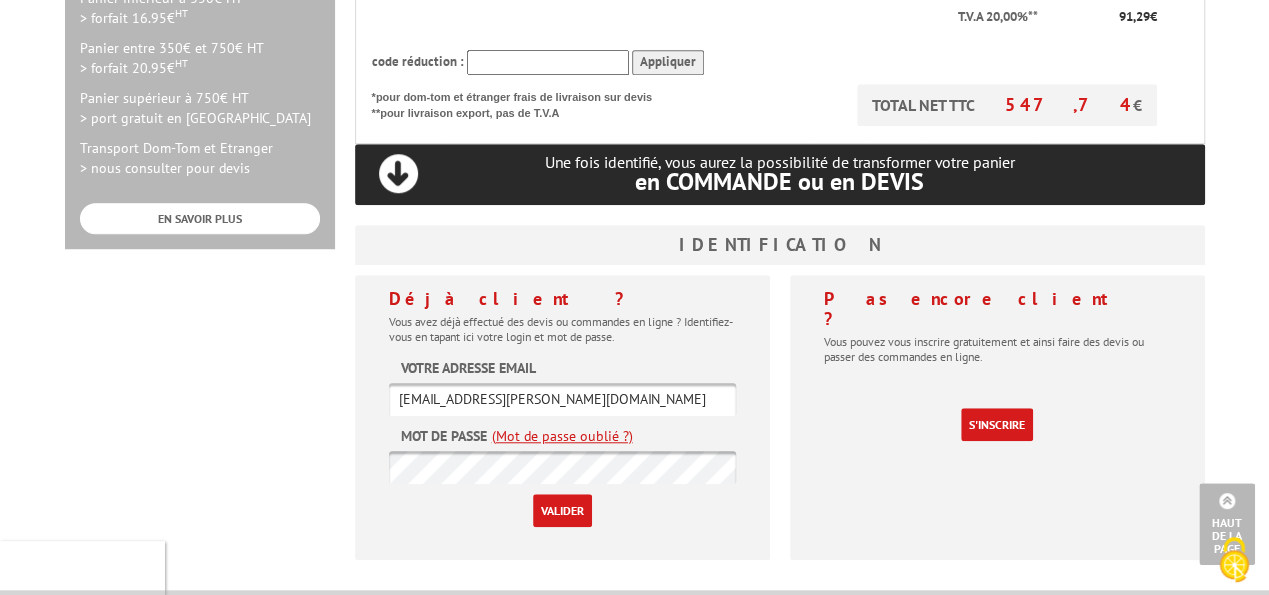 click on "Valider" at bounding box center (562, 510) 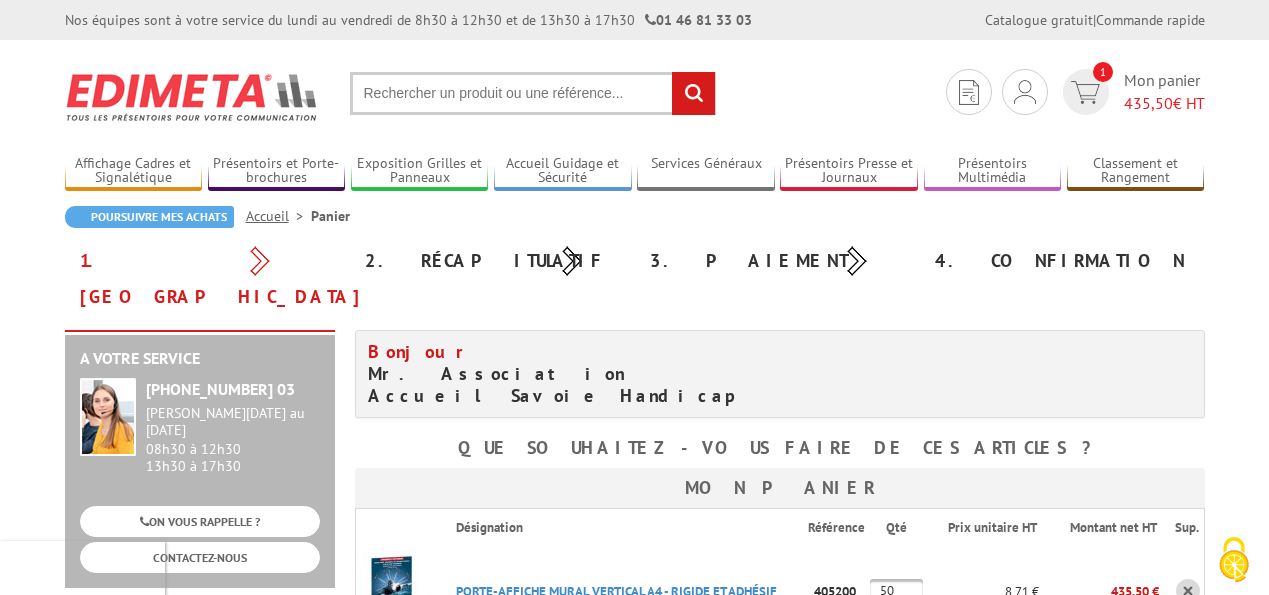 scroll, scrollTop: 0, scrollLeft: 0, axis: both 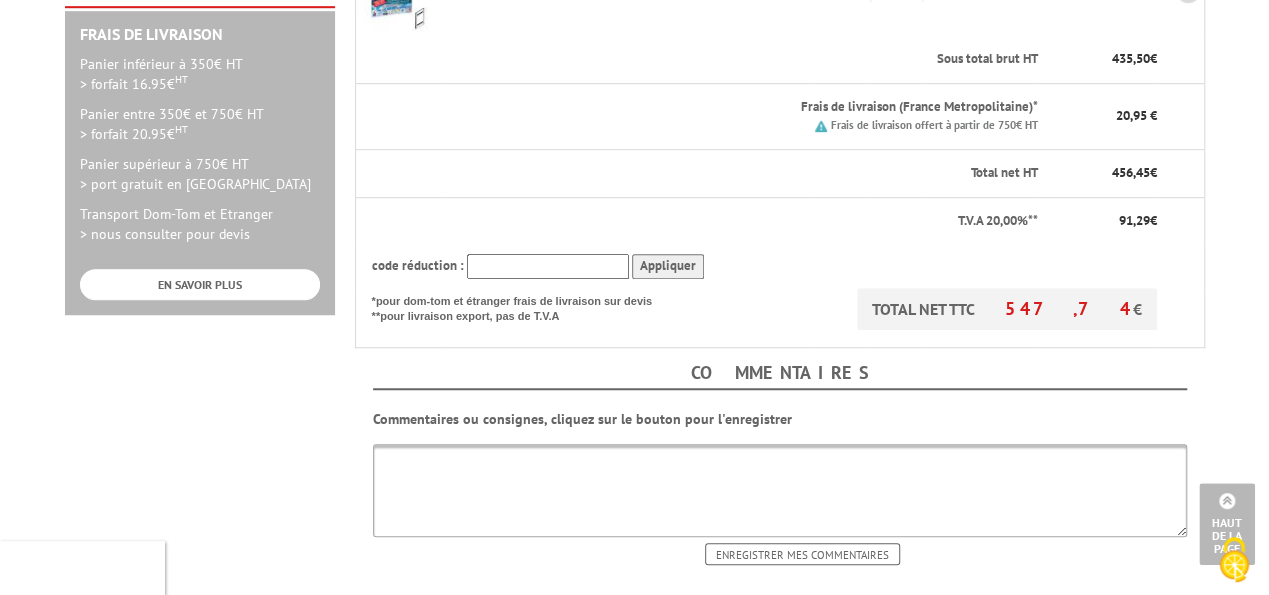 drag, startPoint x: 1060, startPoint y: 333, endPoint x: 889, endPoint y: 220, distance: 204.96341 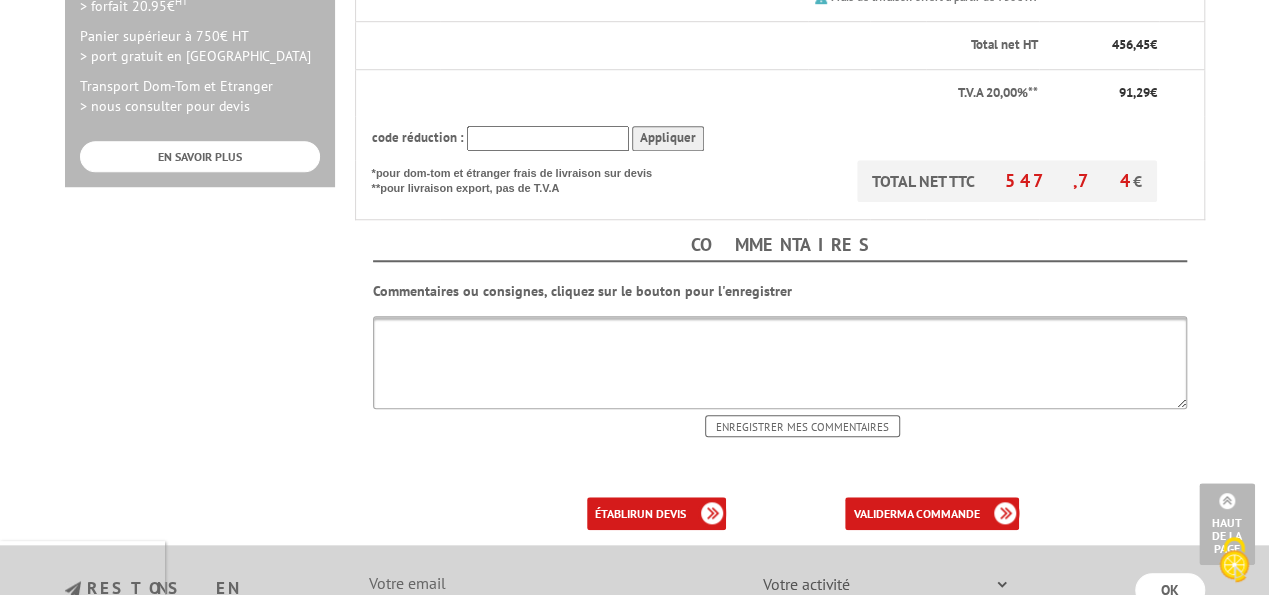scroll, scrollTop: 733, scrollLeft: 0, axis: vertical 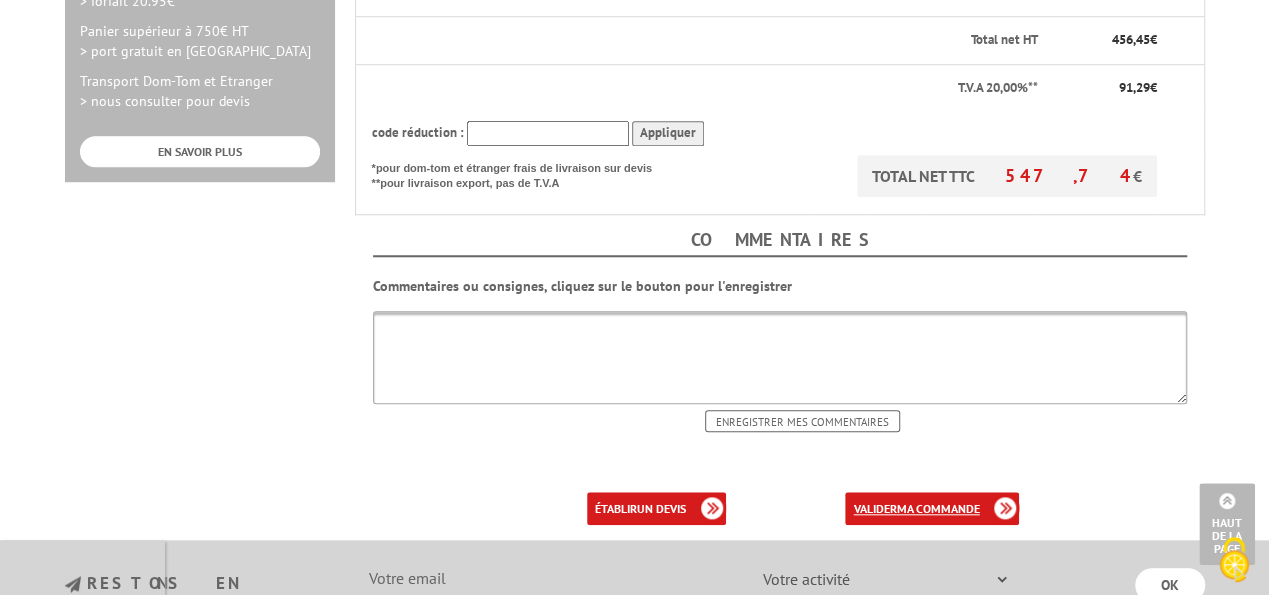click on "ma commande" at bounding box center (937, 508) 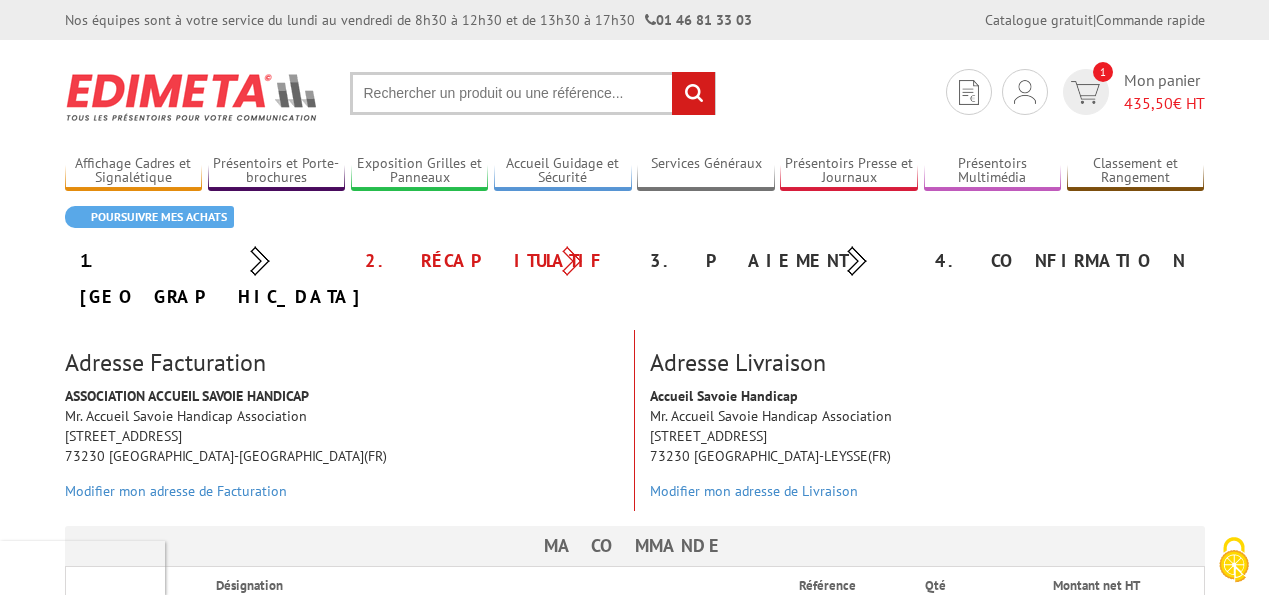 scroll, scrollTop: 0, scrollLeft: 0, axis: both 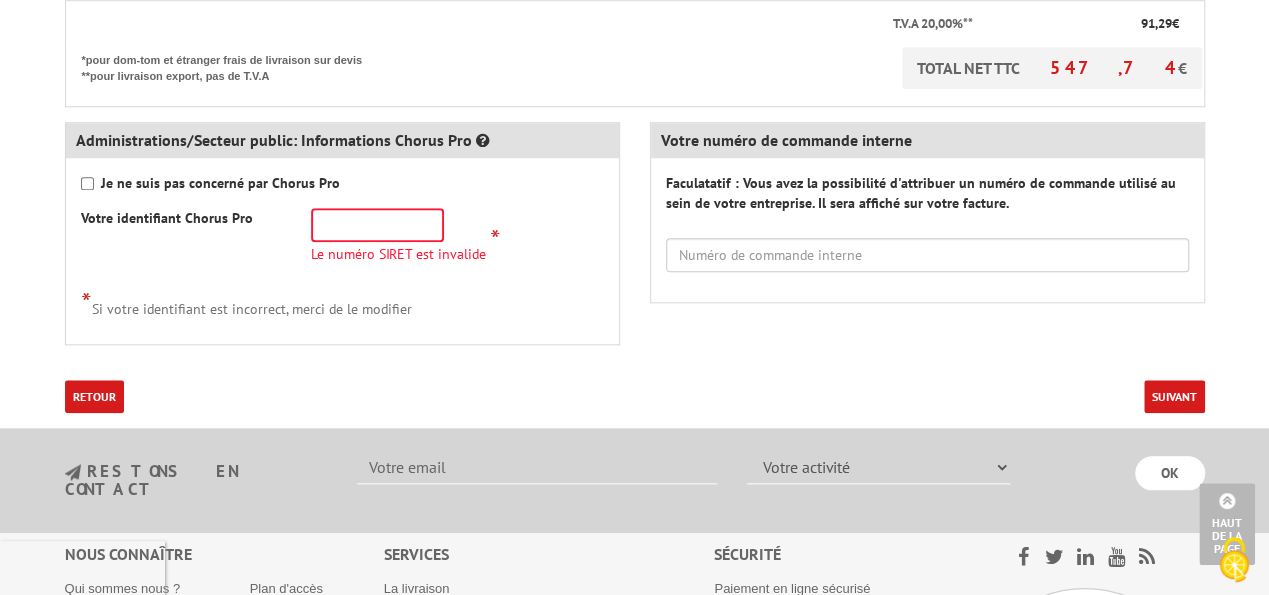 click on "Suivant" at bounding box center [1174, 396] 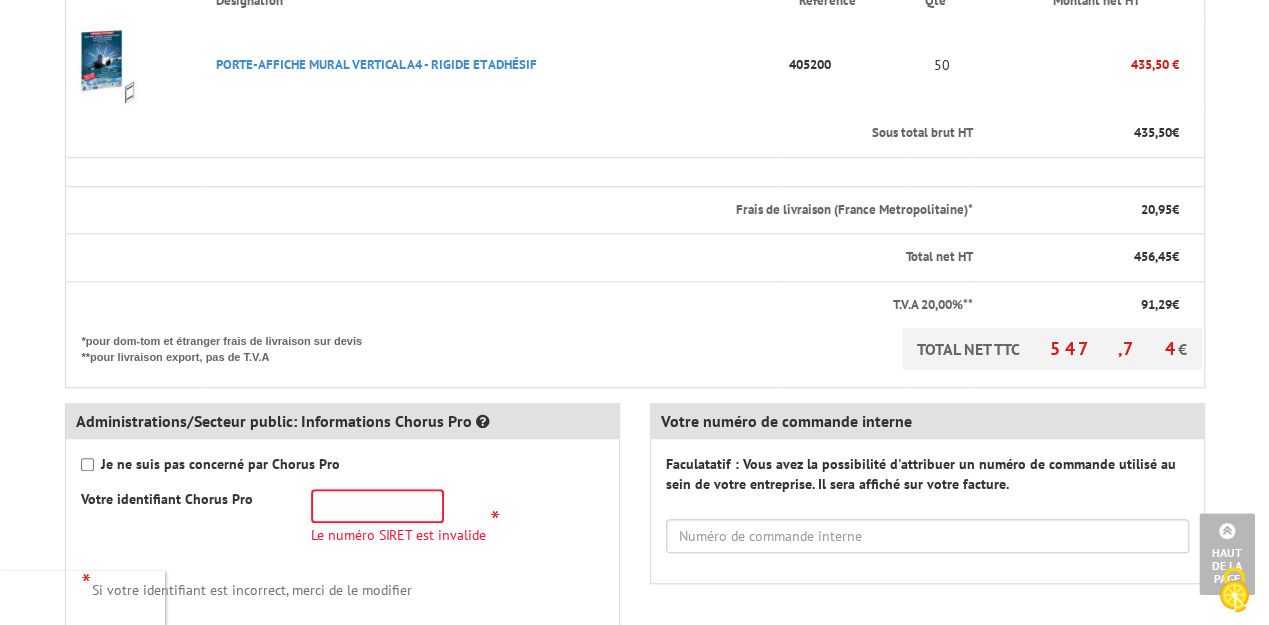 scroll, scrollTop: 603, scrollLeft: 0, axis: vertical 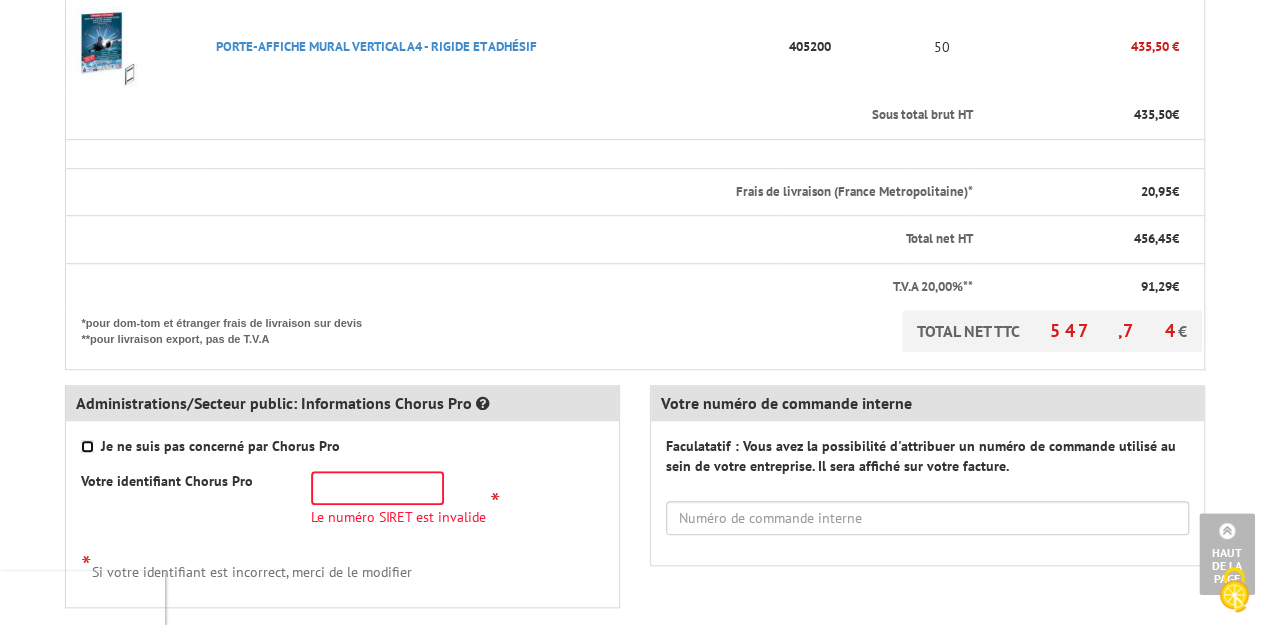 click on "Je ne suis pas concerné par Chorus Pro" at bounding box center [87, 446] 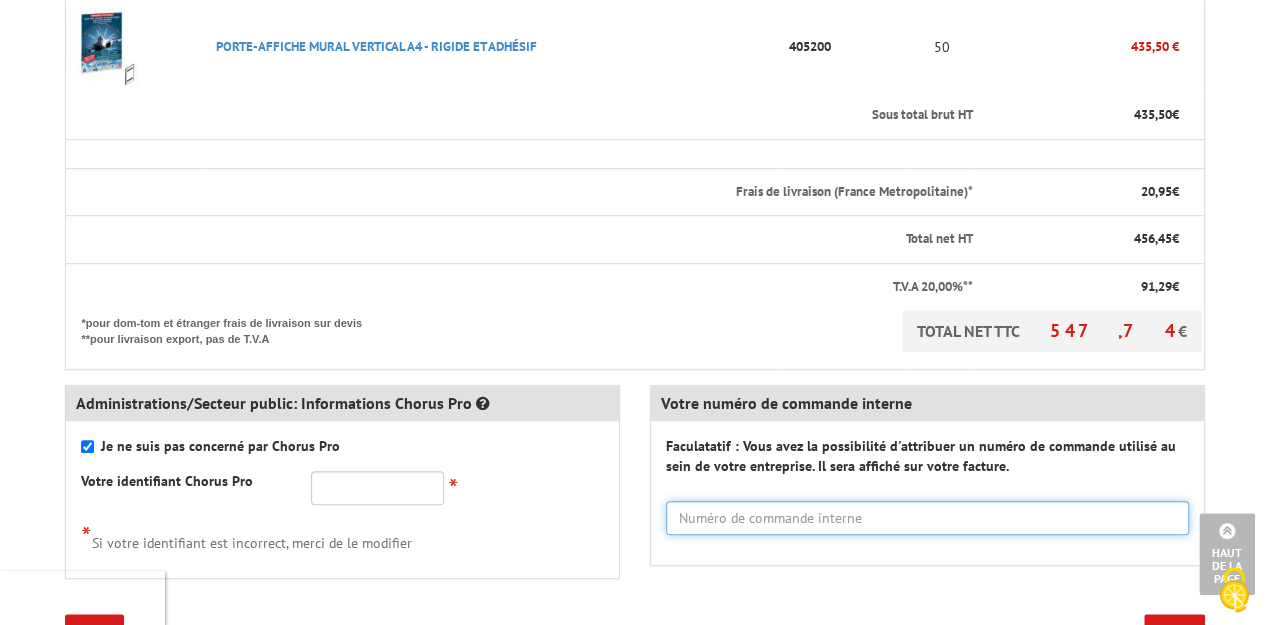 click at bounding box center (927, 518) 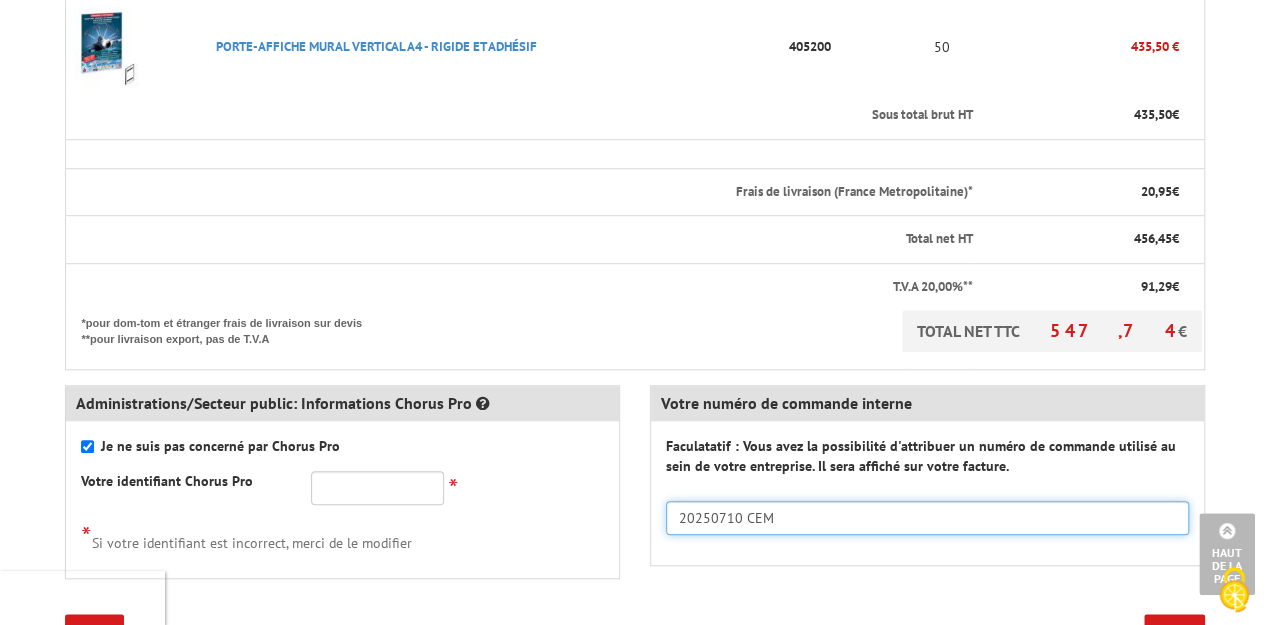 type on "20250710 CEM" 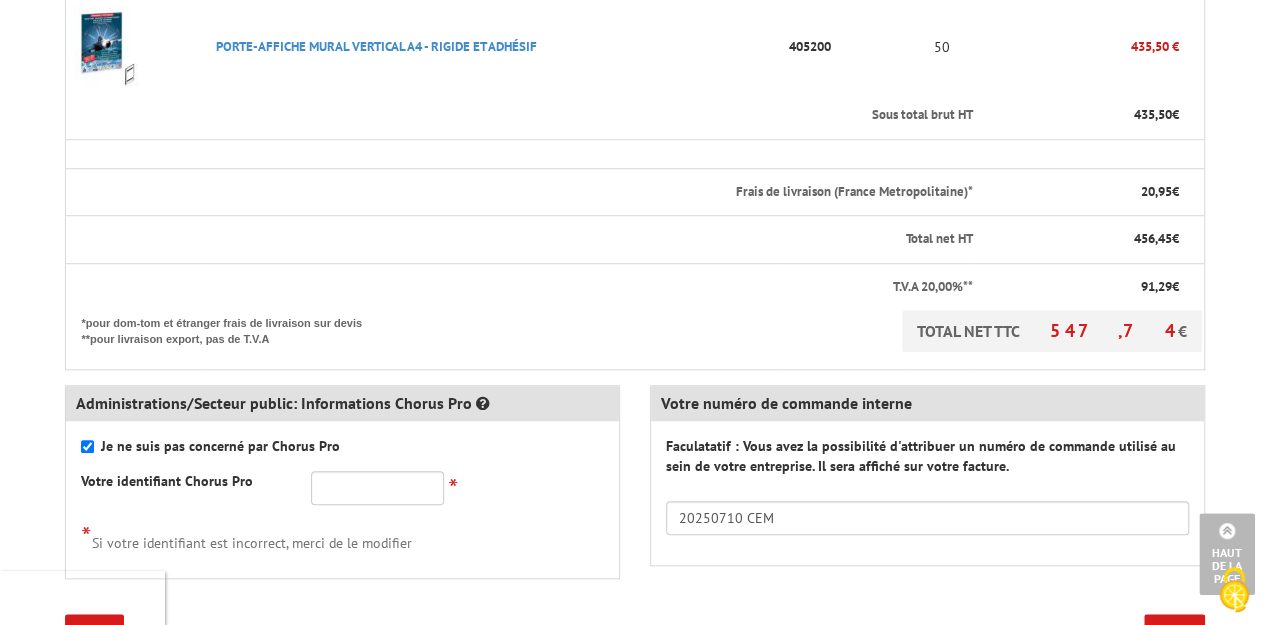 click on "Suivant" at bounding box center (1174, 630) 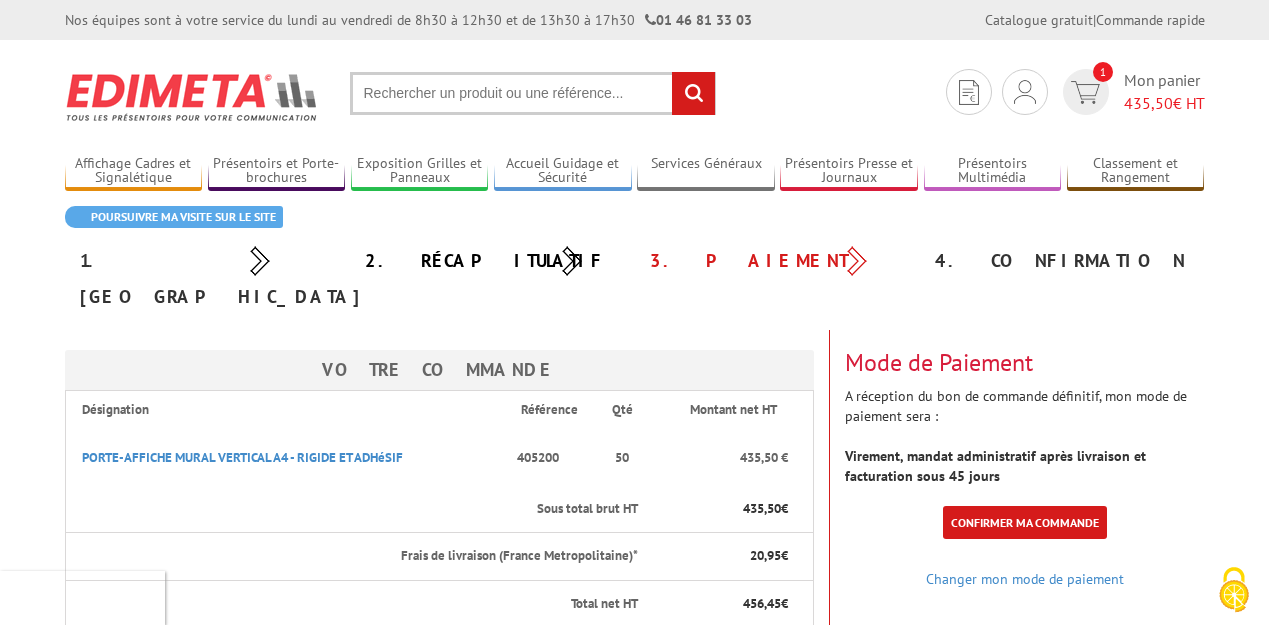 scroll, scrollTop: 0, scrollLeft: 0, axis: both 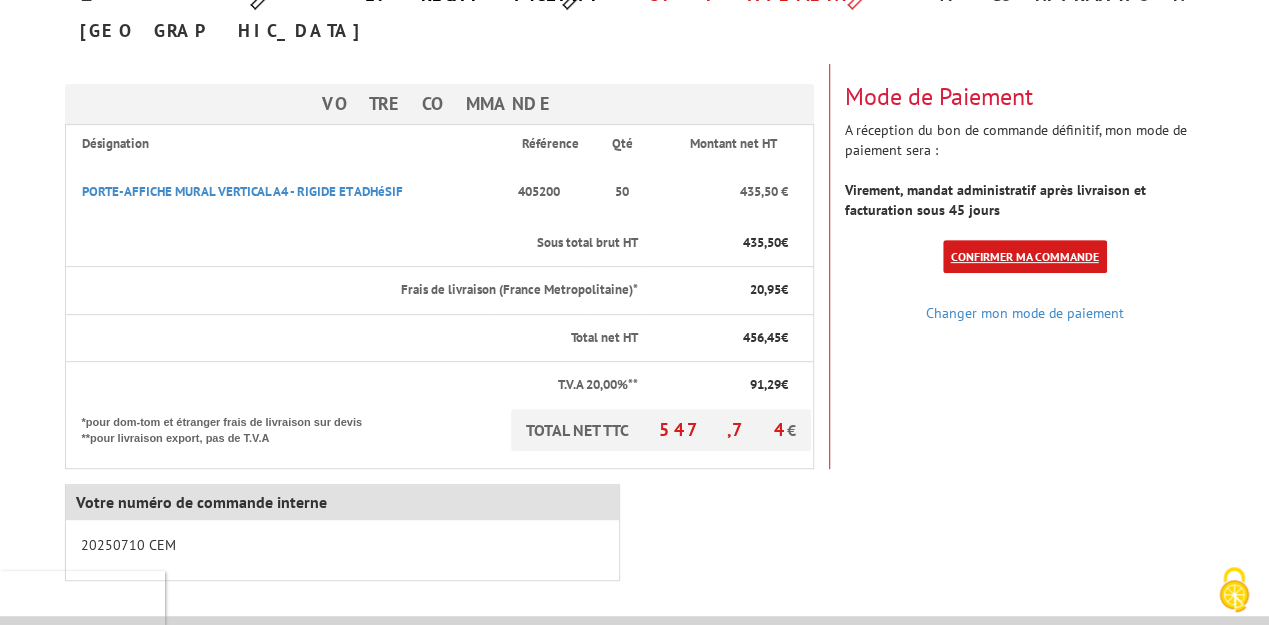 click on "Confirmer ma commande" at bounding box center (1025, 256) 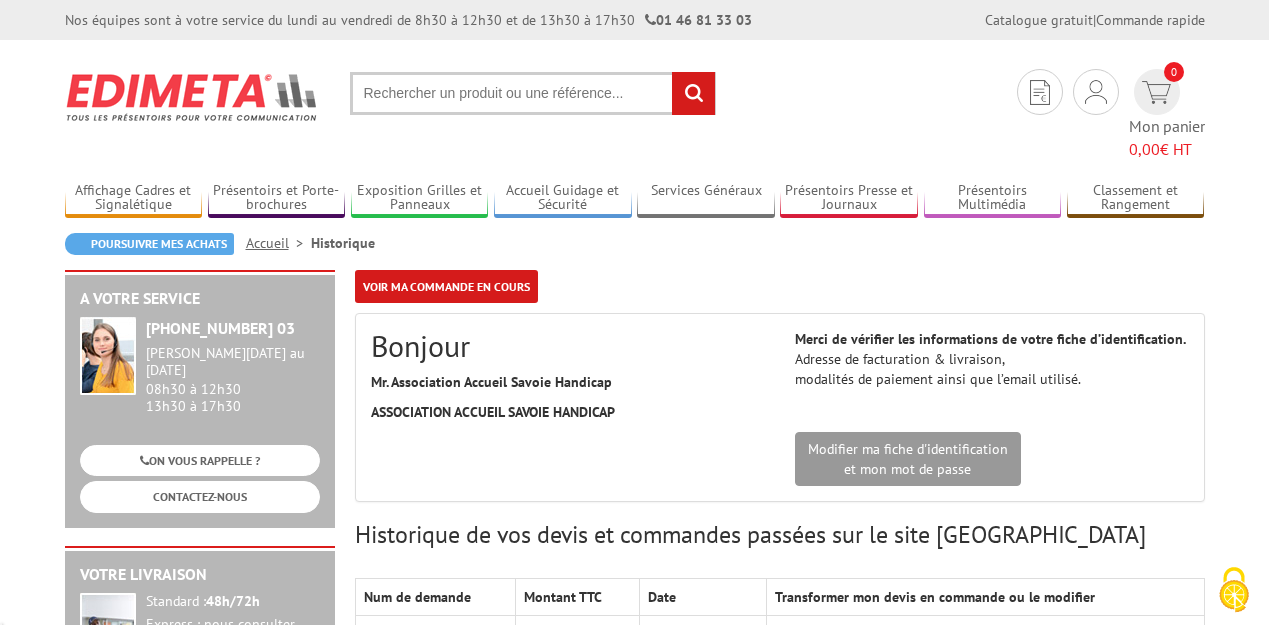 scroll, scrollTop: 0, scrollLeft: 0, axis: both 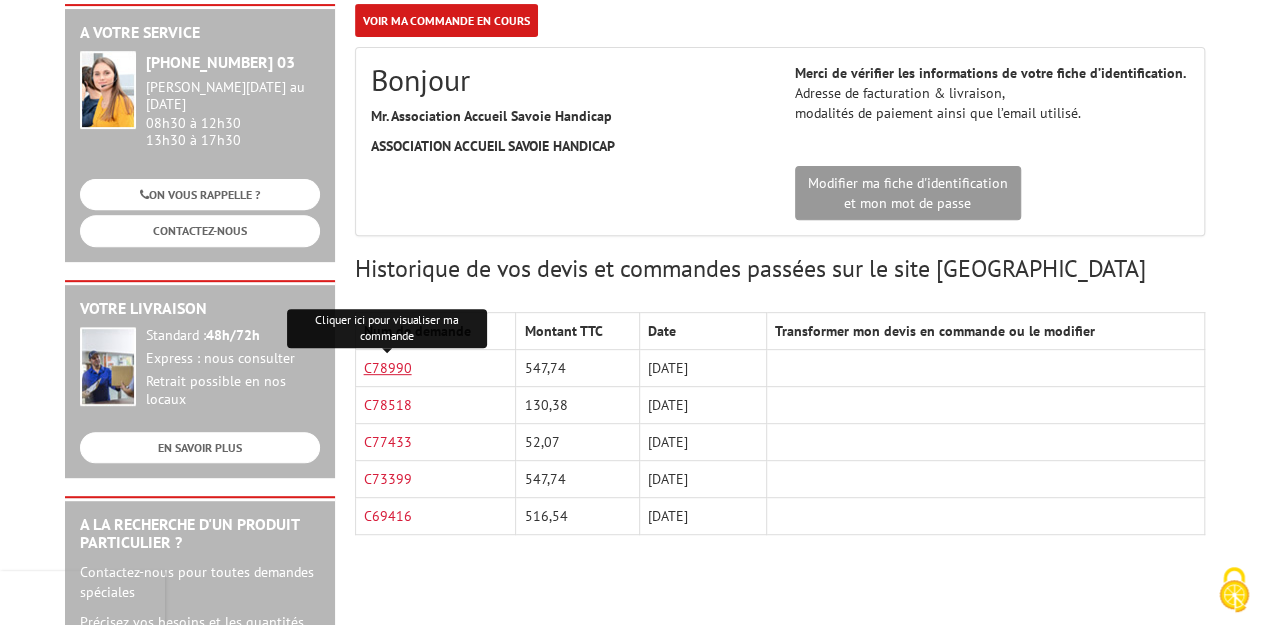 click on "C78990" at bounding box center (388, 368) 